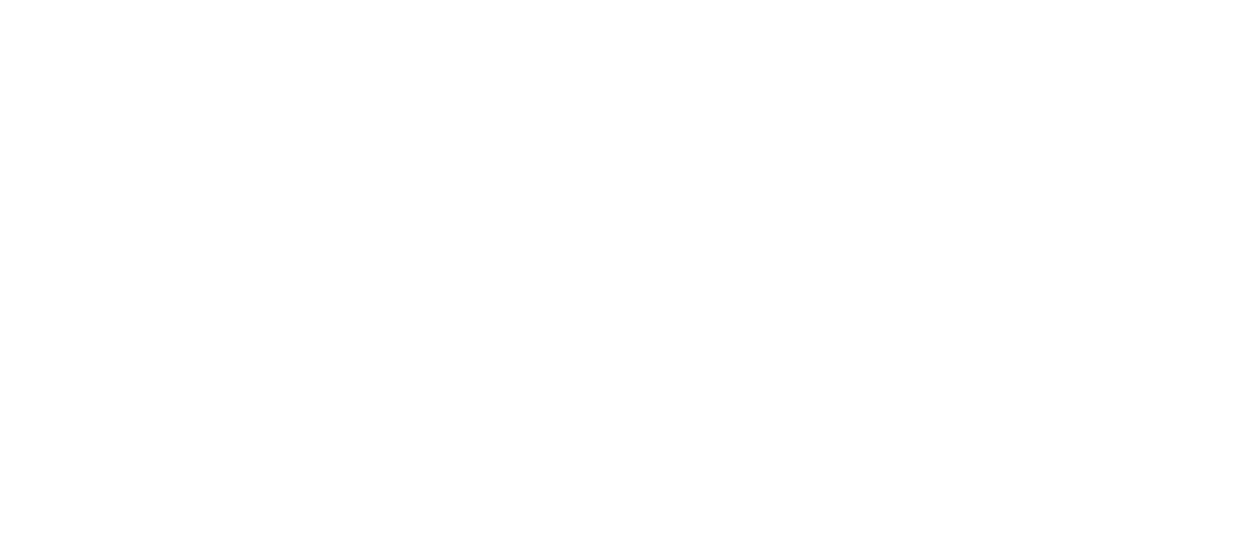 scroll, scrollTop: 0, scrollLeft: 0, axis: both 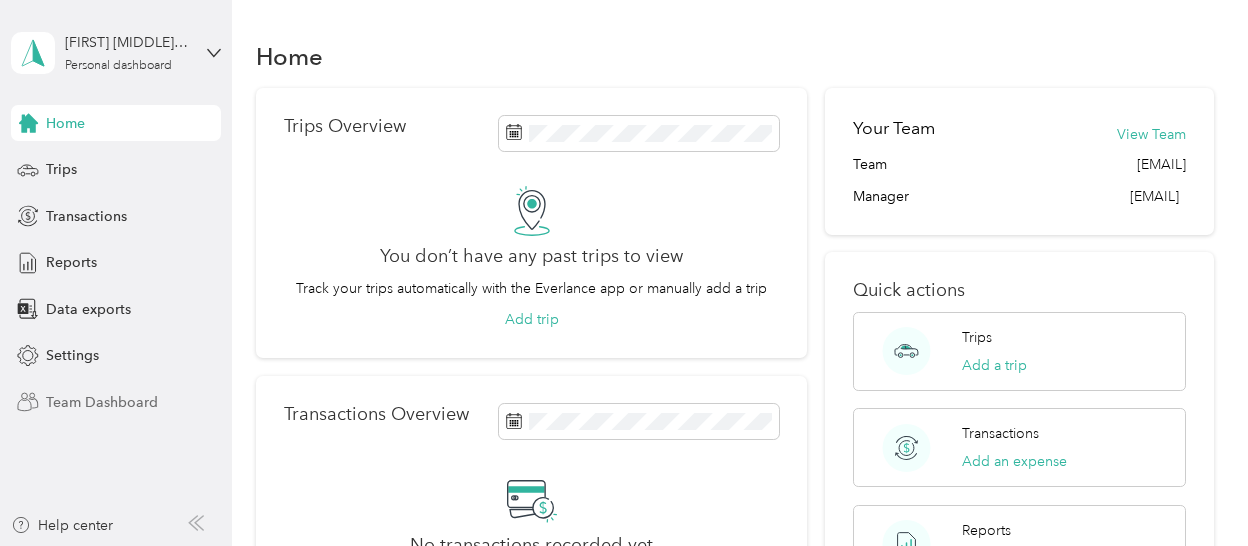 click on "Team Dashboard" at bounding box center (102, 402) 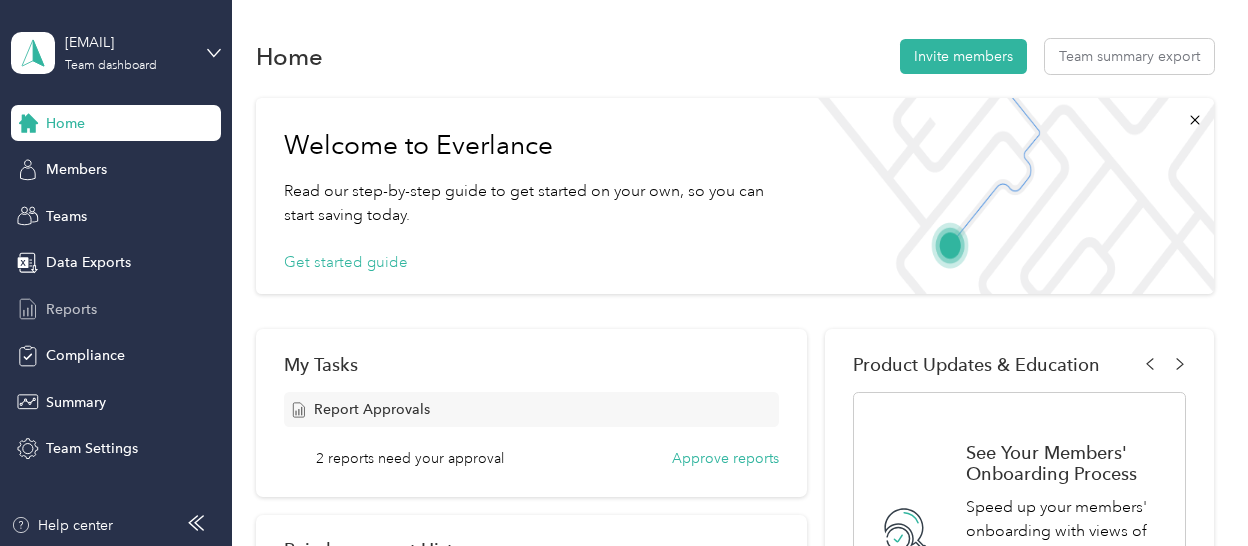 click on "Reports" at bounding box center [71, 309] 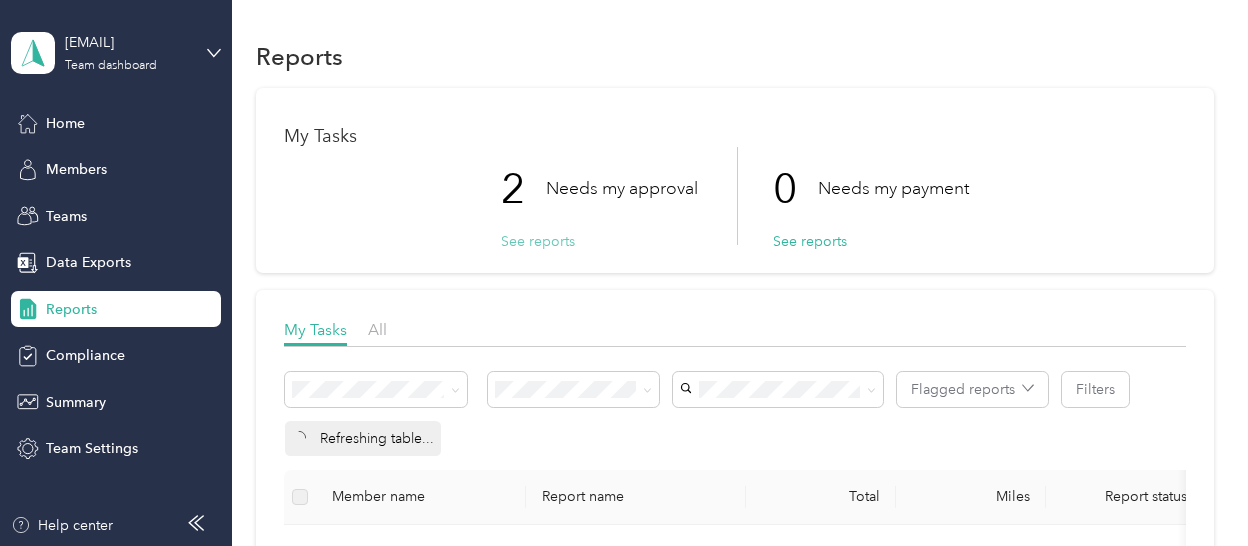 click on "See reports" at bounding box center [538, 241] 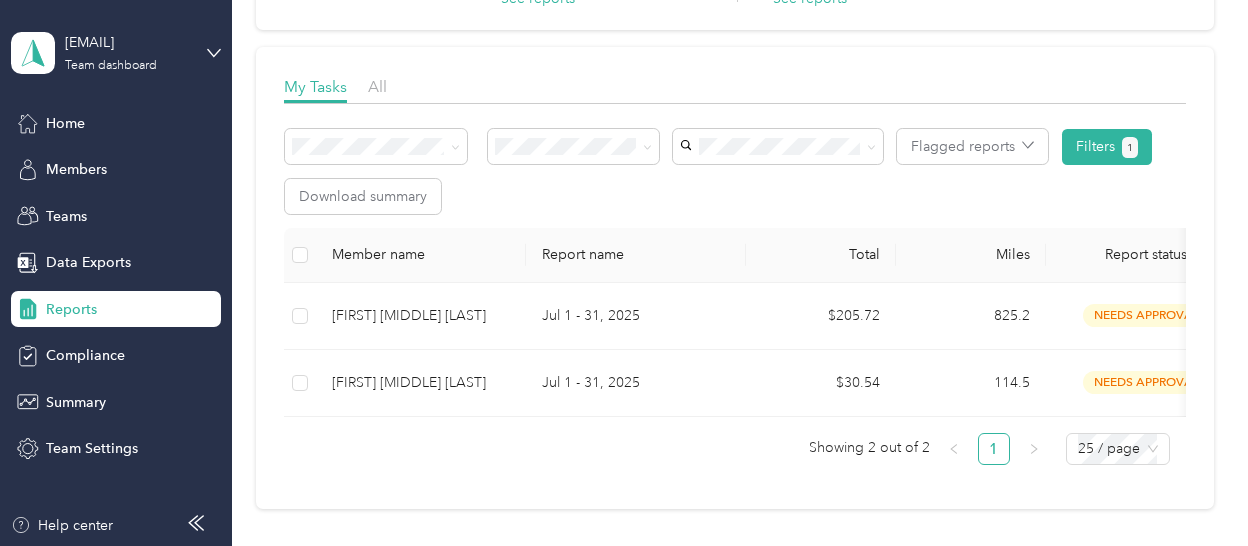 scroll, scrollTop: 257, scrollLeft: 0, axis: vertical 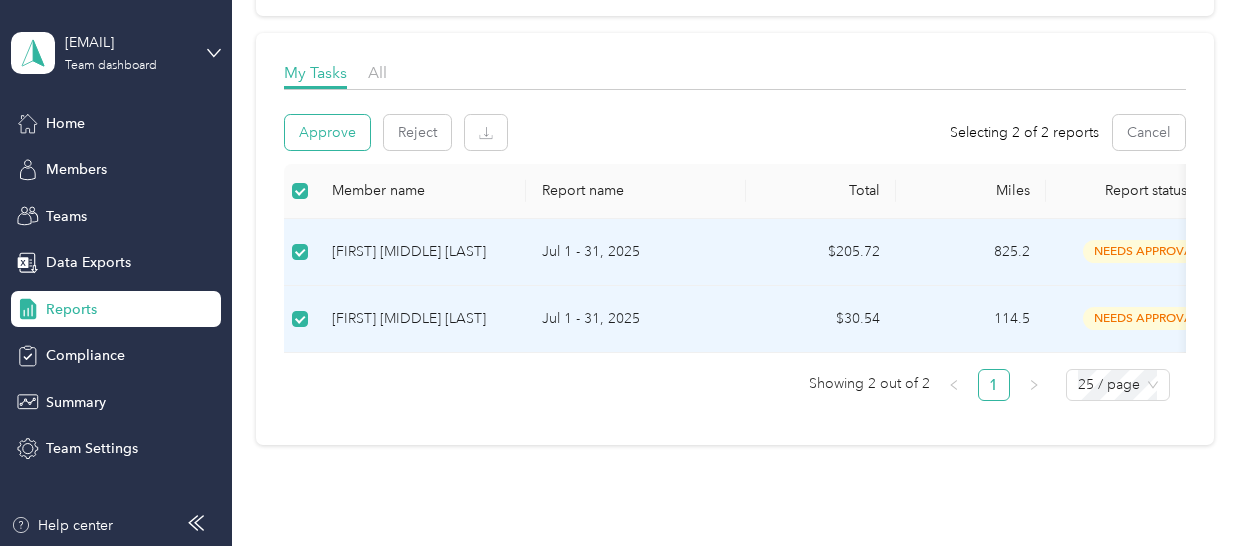 click on "Approve" at bounding box center (327, 132) 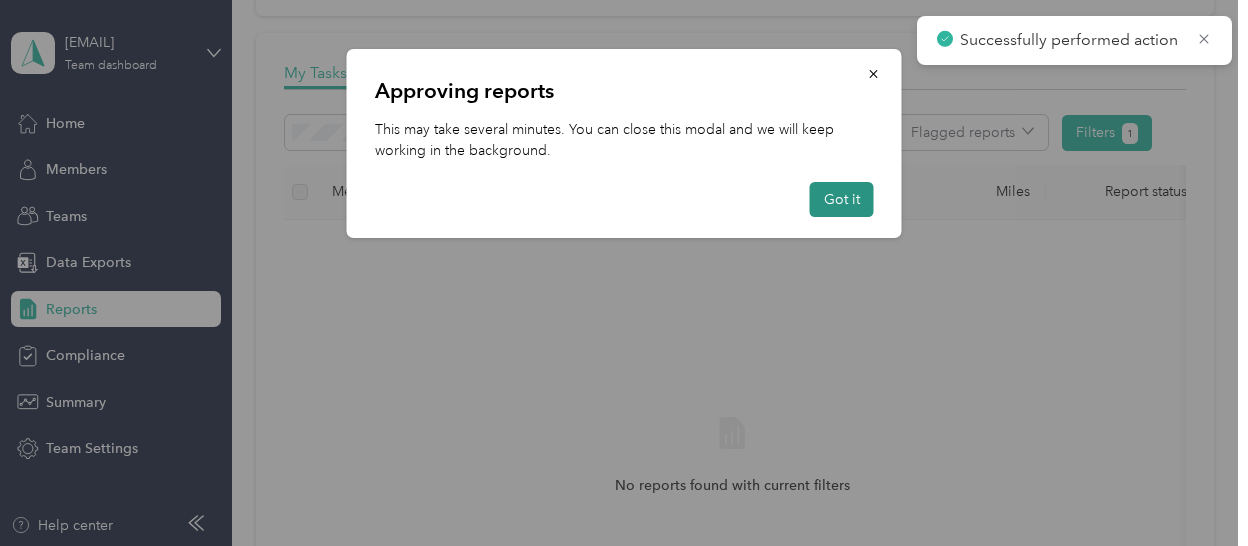 click on "Got it" at bounding box center [842, 199] 